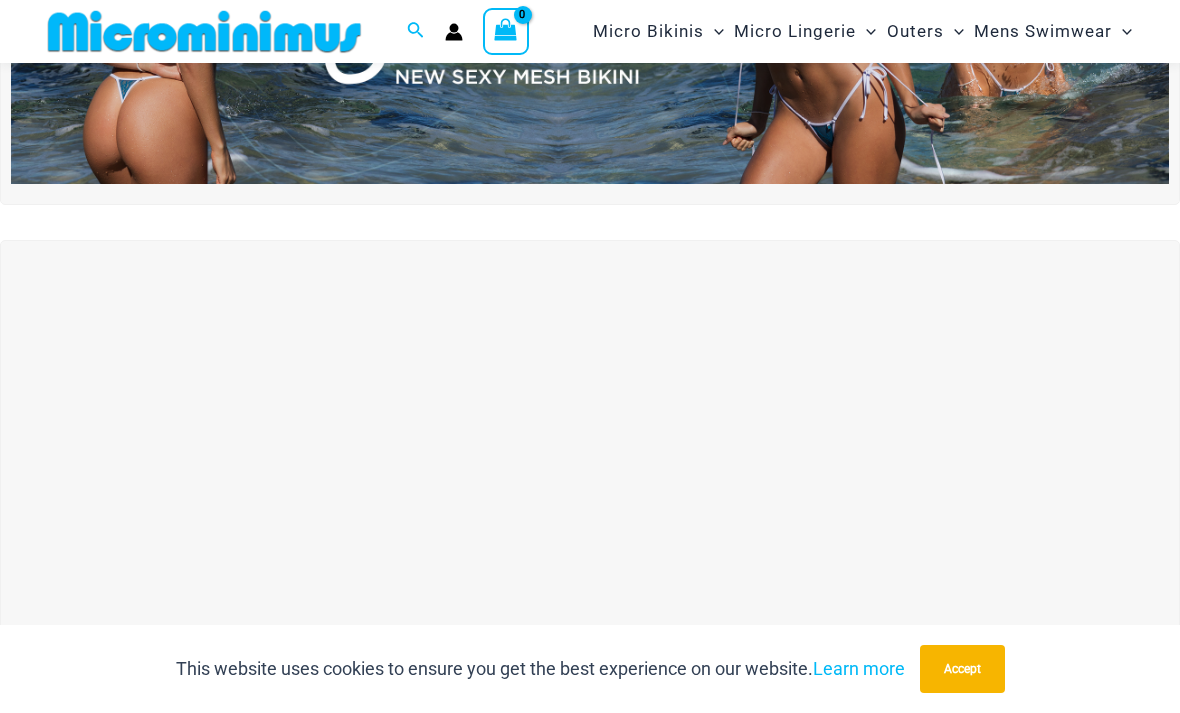 scroll, scrollTop: 319, scrollLeft: 0, axis: vertical 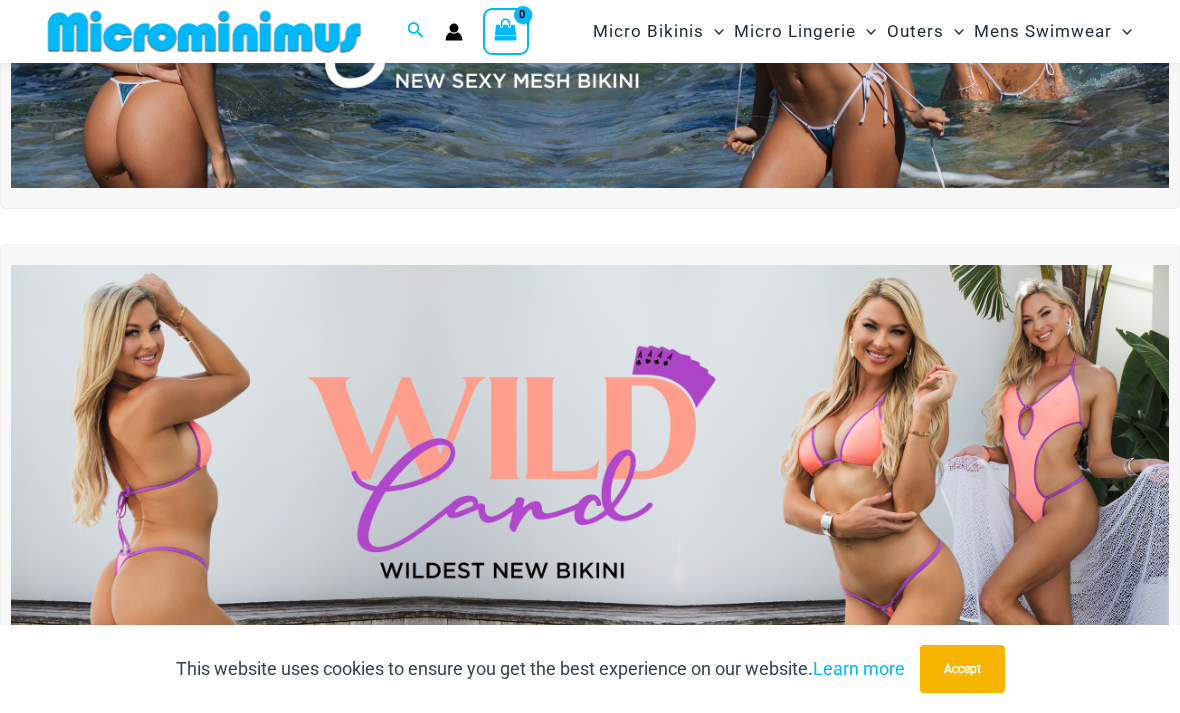 click on "Lingerie Packs" at bounding box center [-17171, 91] 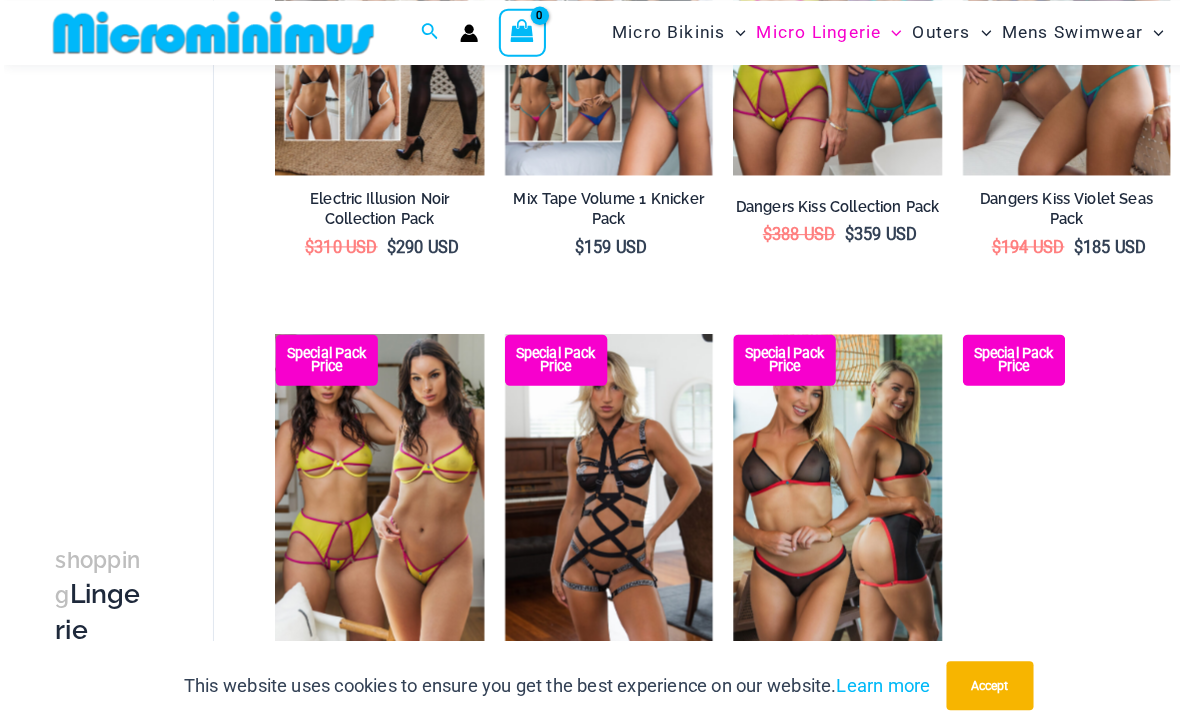 scroll, scrollTop: 811, scrollLeft: 0, axis: vertical 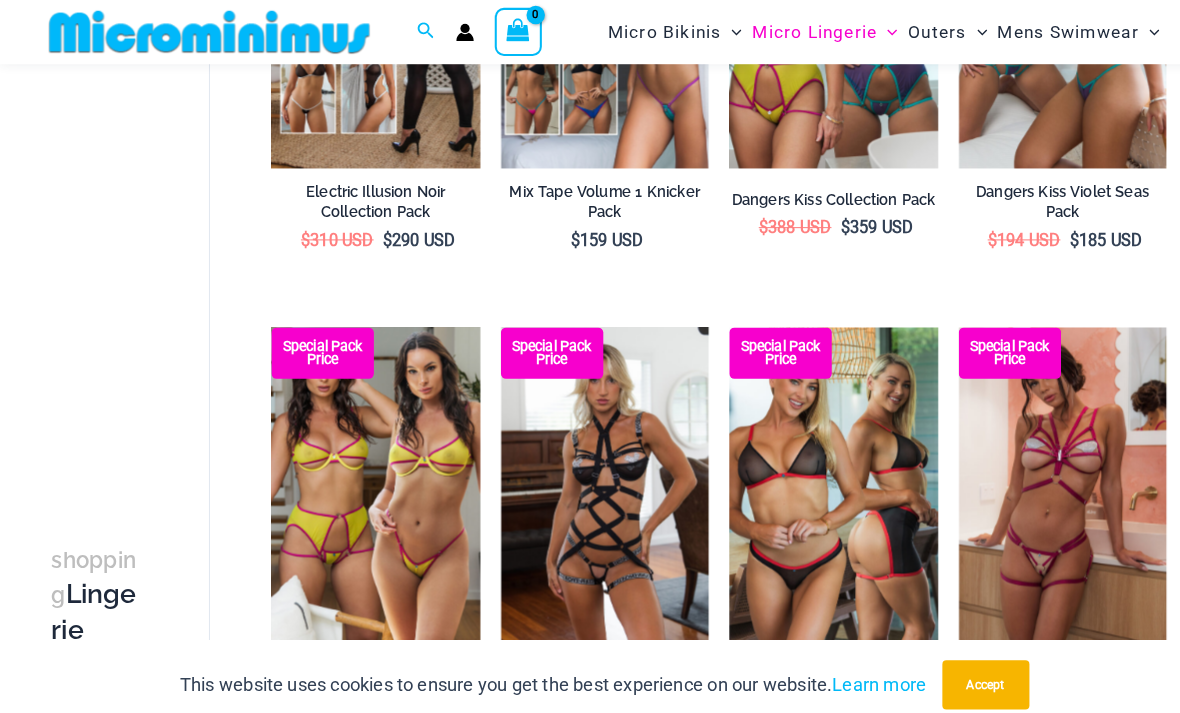 click at bounding box center (712, 320) 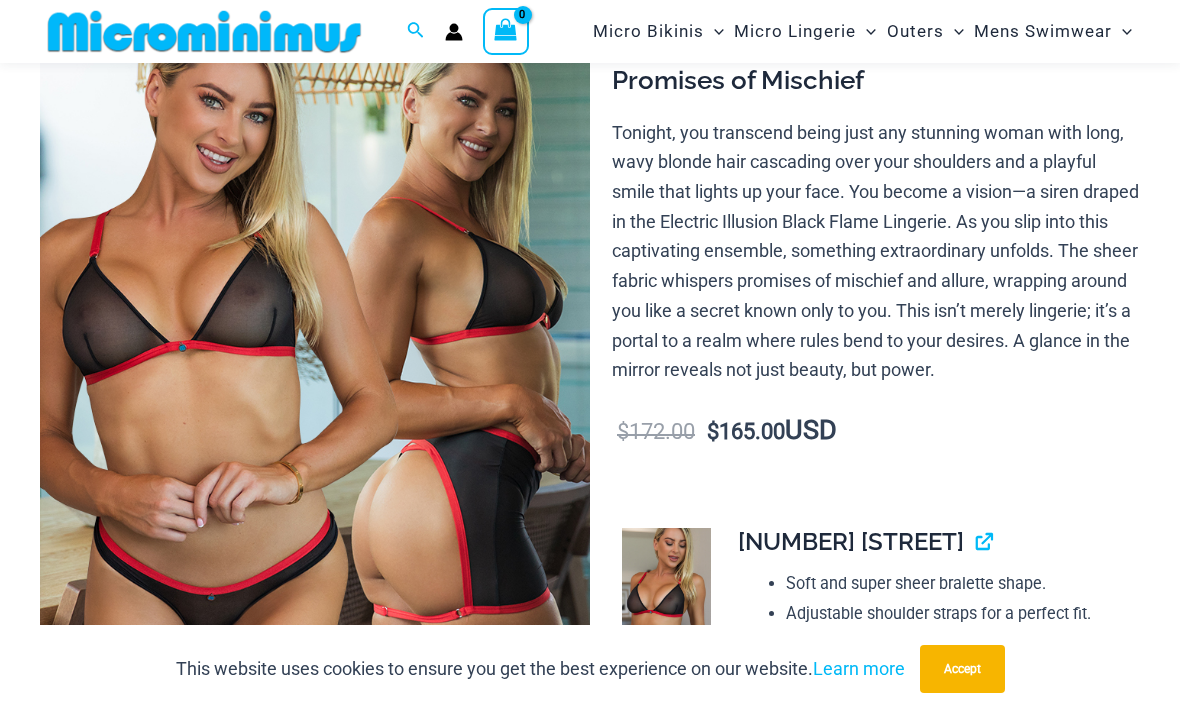 scroll, scrollTop: 185, scrollLeft: 0, axis: vertical 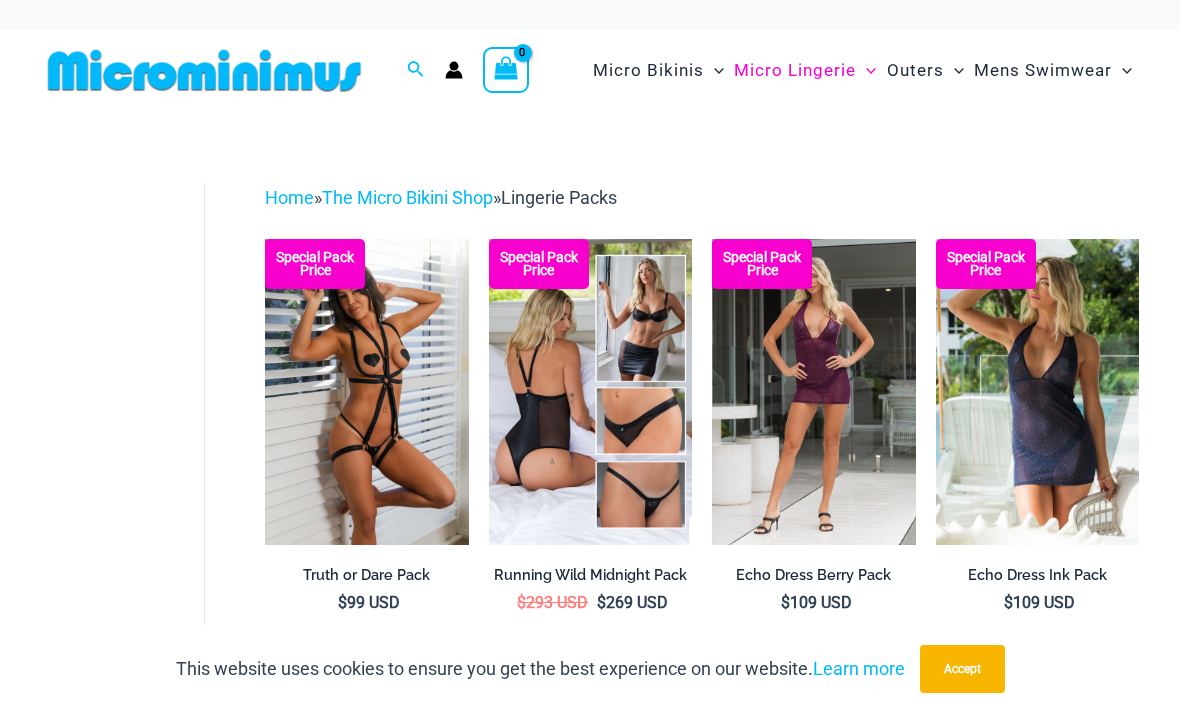 click on "Bralettes" at bounding box center [-17194, 208] 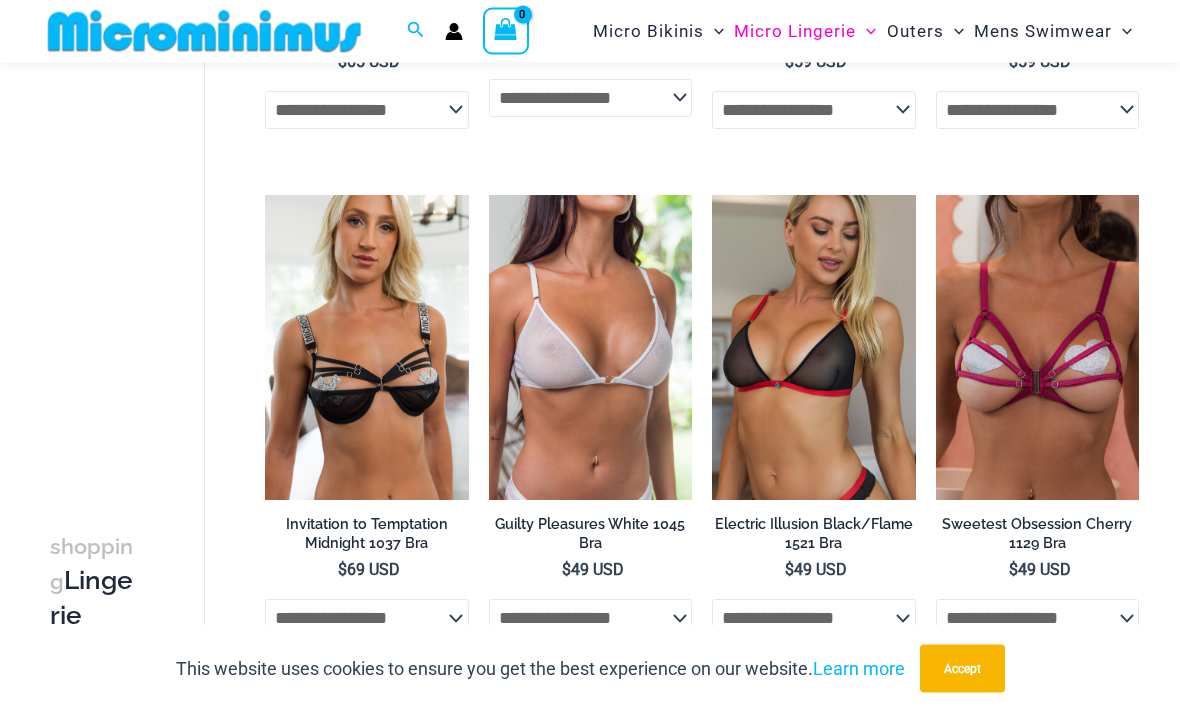 scroll, scrollTop: 534, scrollLeft: 0, axis: vertical 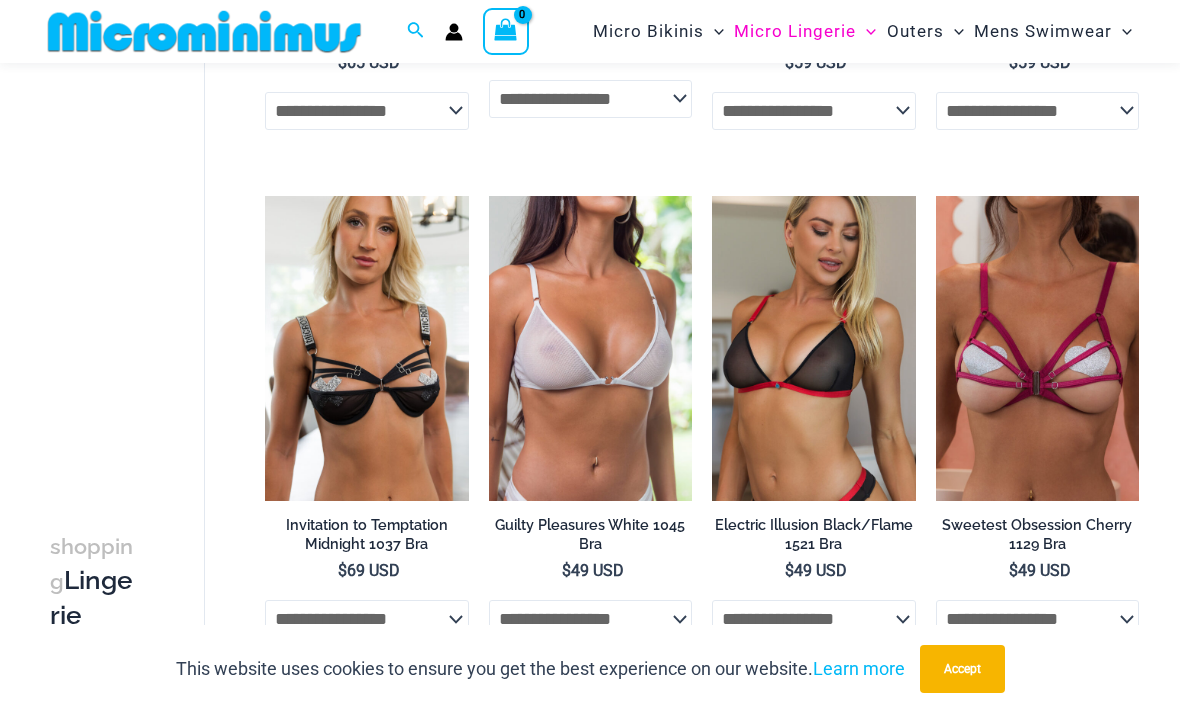 click at bounding box center [489, 196] 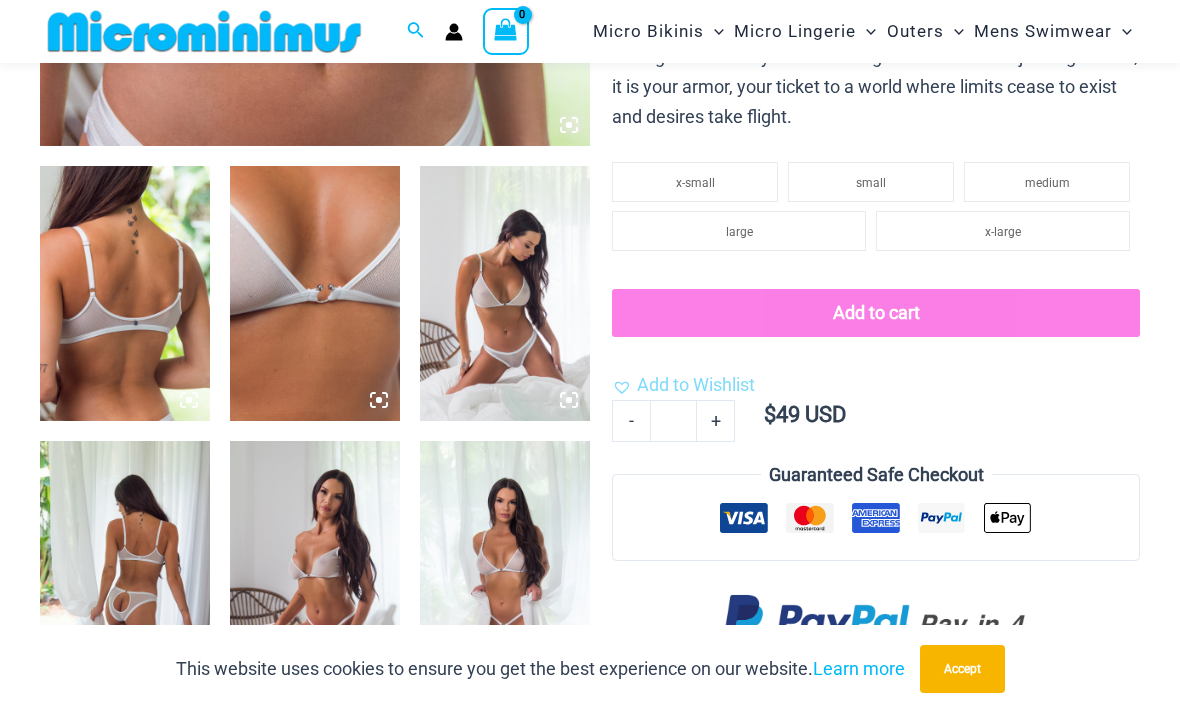 scroll, scrollTop: 800, scrollLeft: 0, axis: vertical 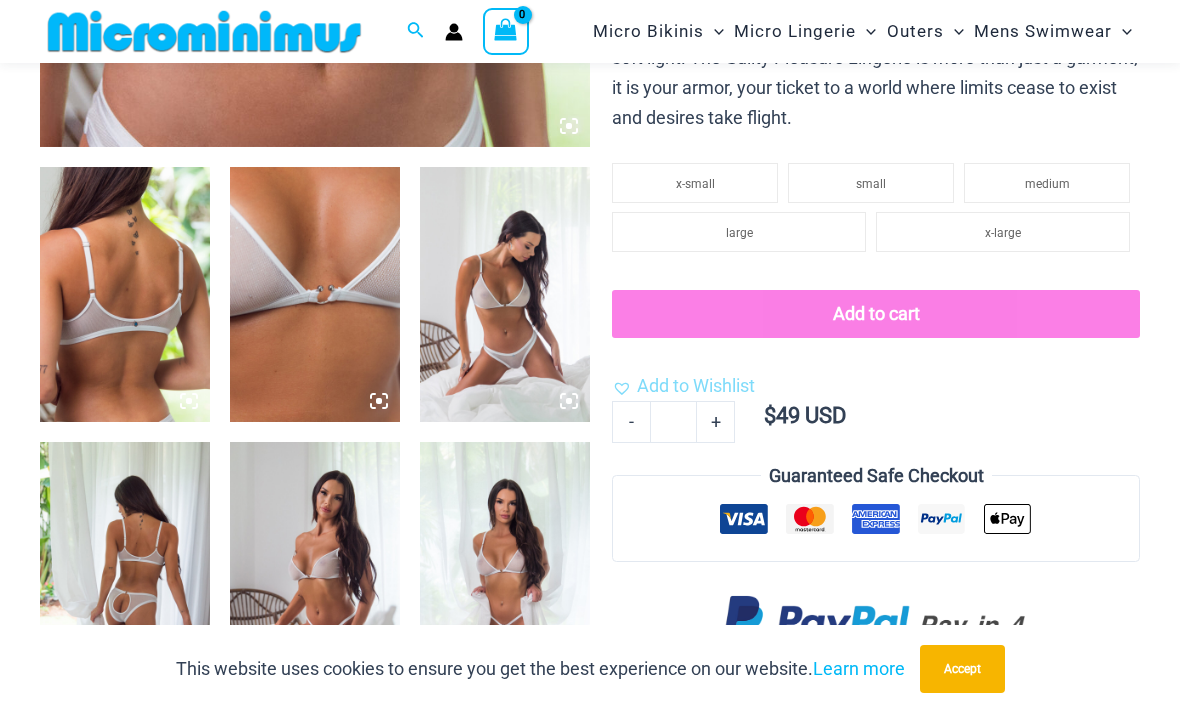 click at bounding box center [505, 294] 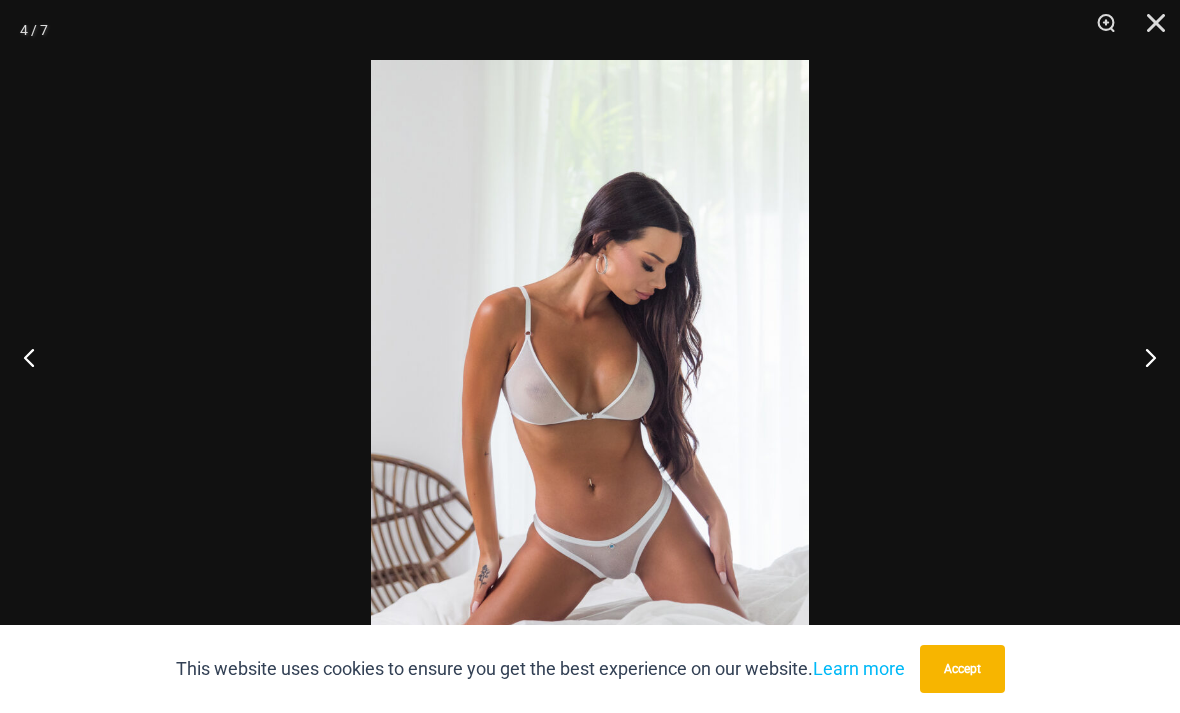click at bounding box center (1142, 357) 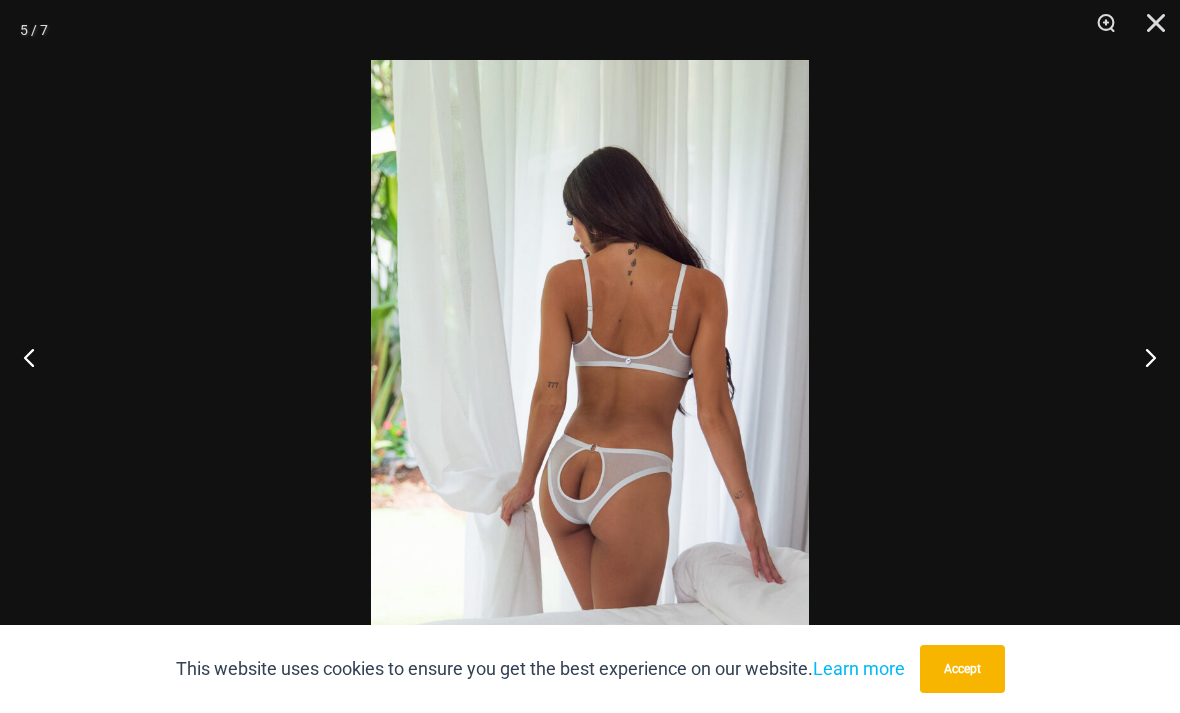 click at bounding box center (1142, 357) 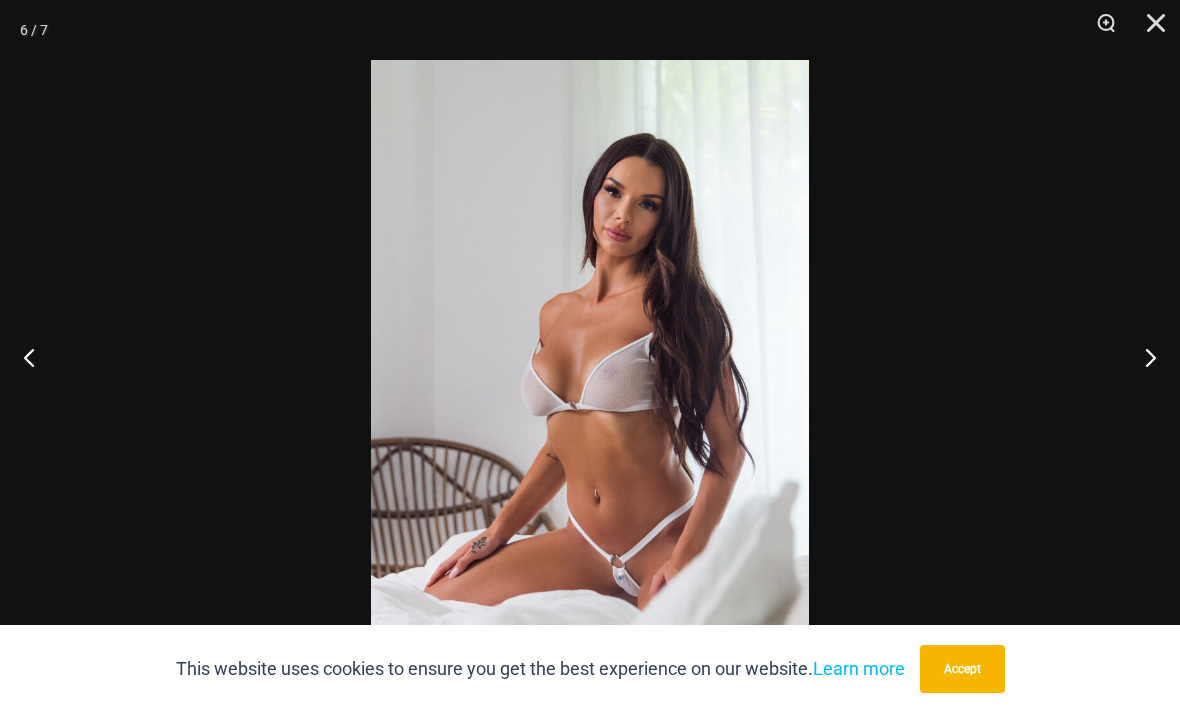 click at bounding box center (1142, 357) 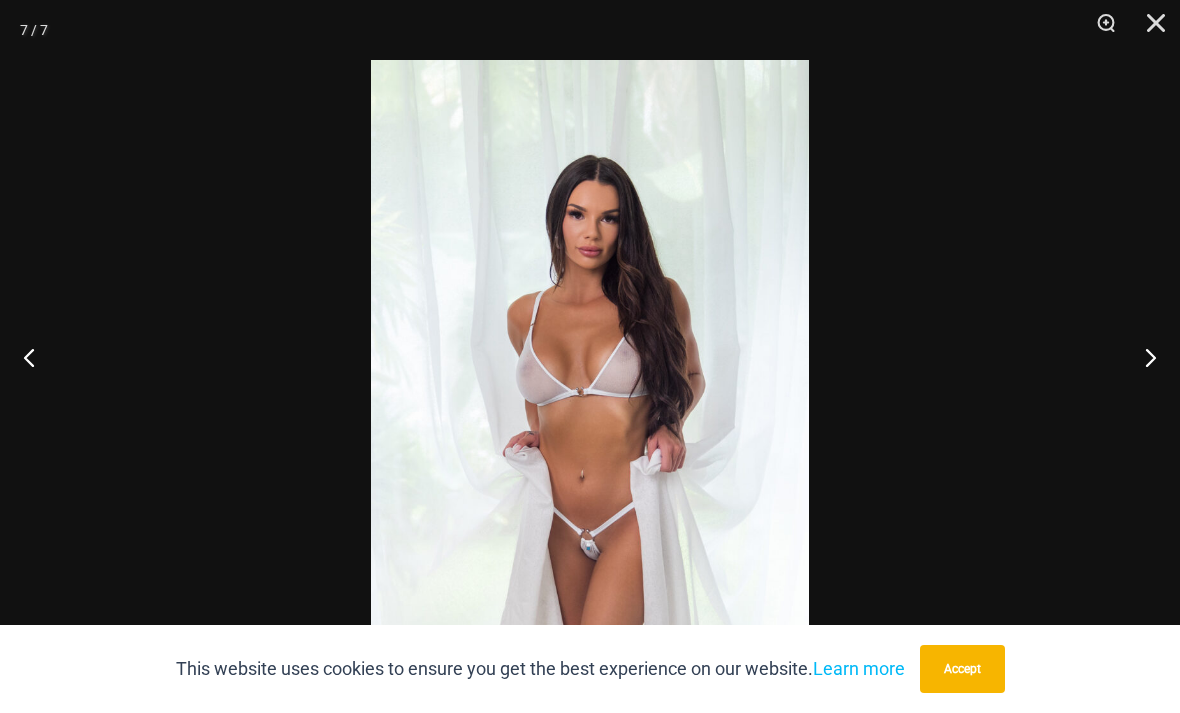 click at bounding box center (1142, 357) 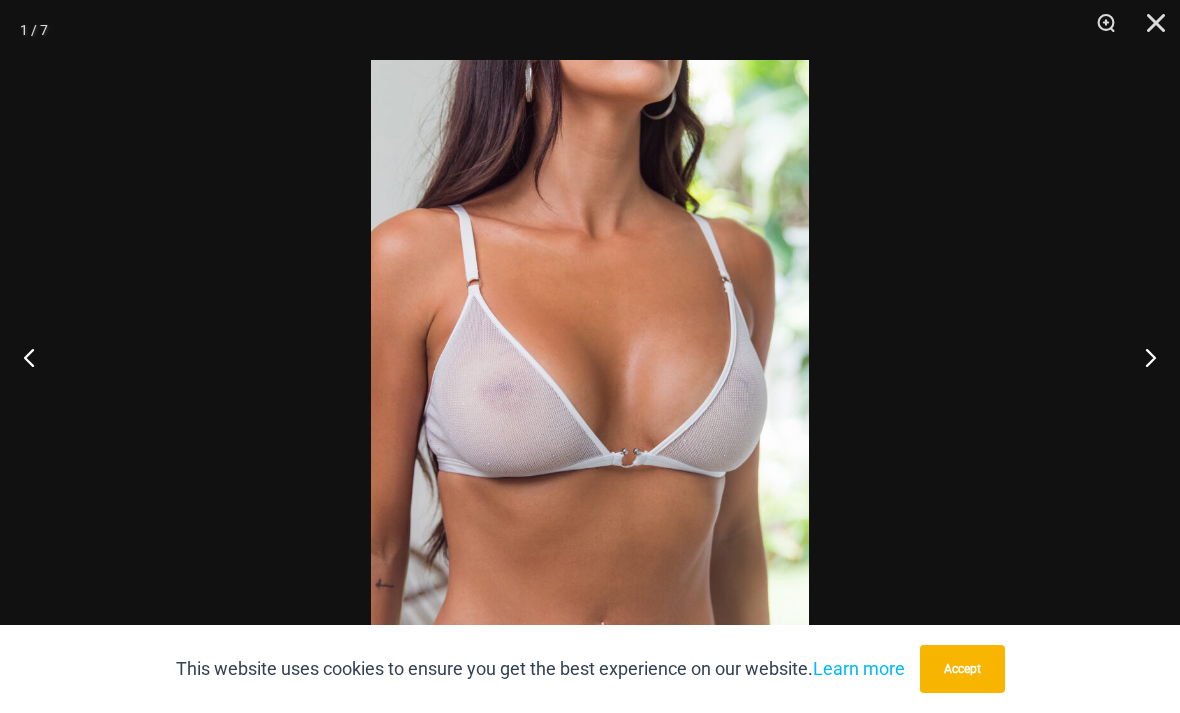click at bounding box center (1142, 357) 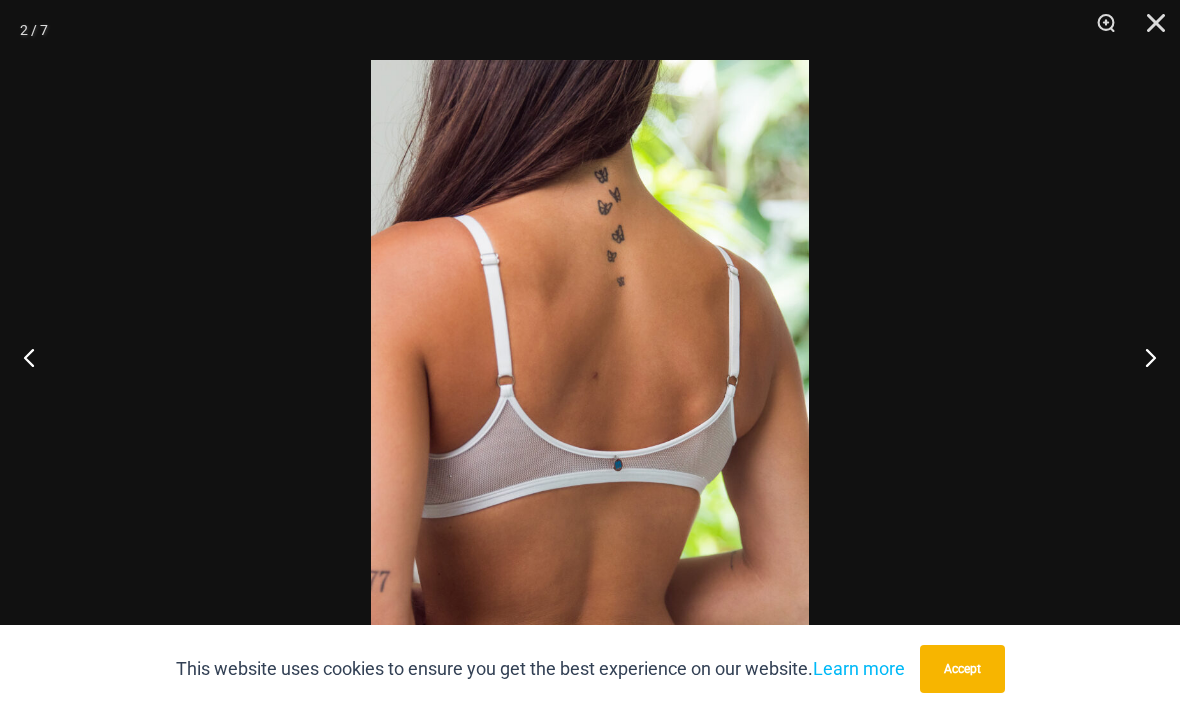 click at bounding box center (1142, 357) 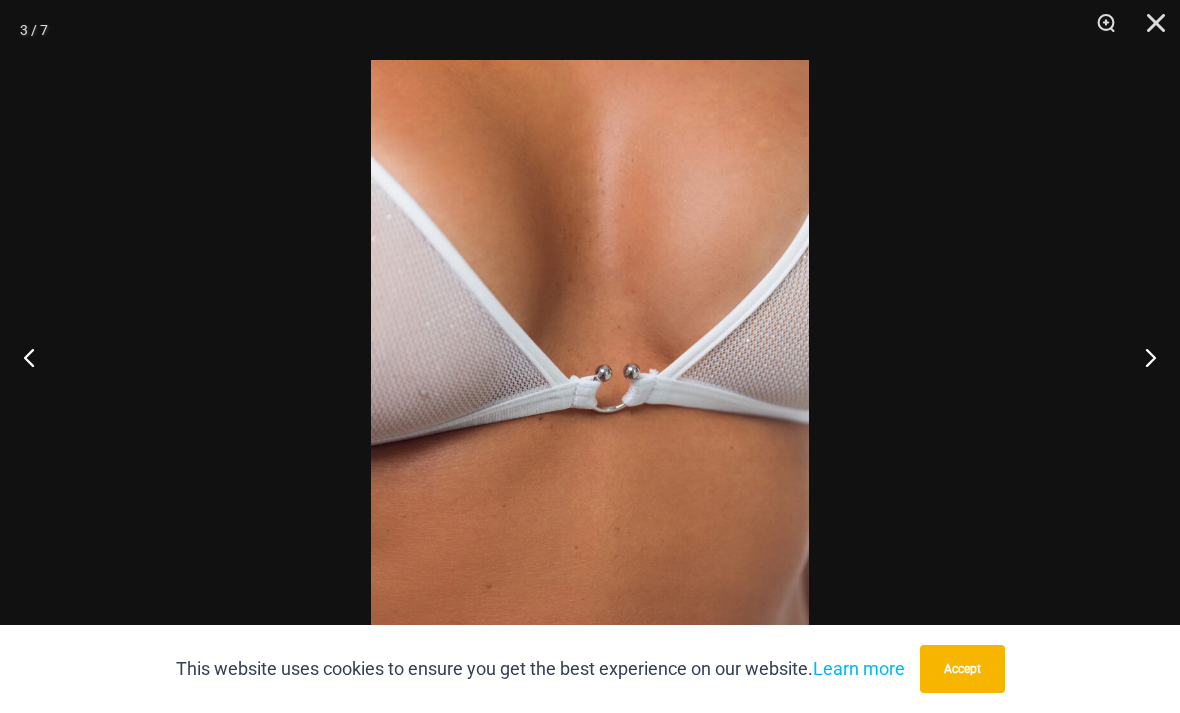 click at bounding box center [1142, 357] 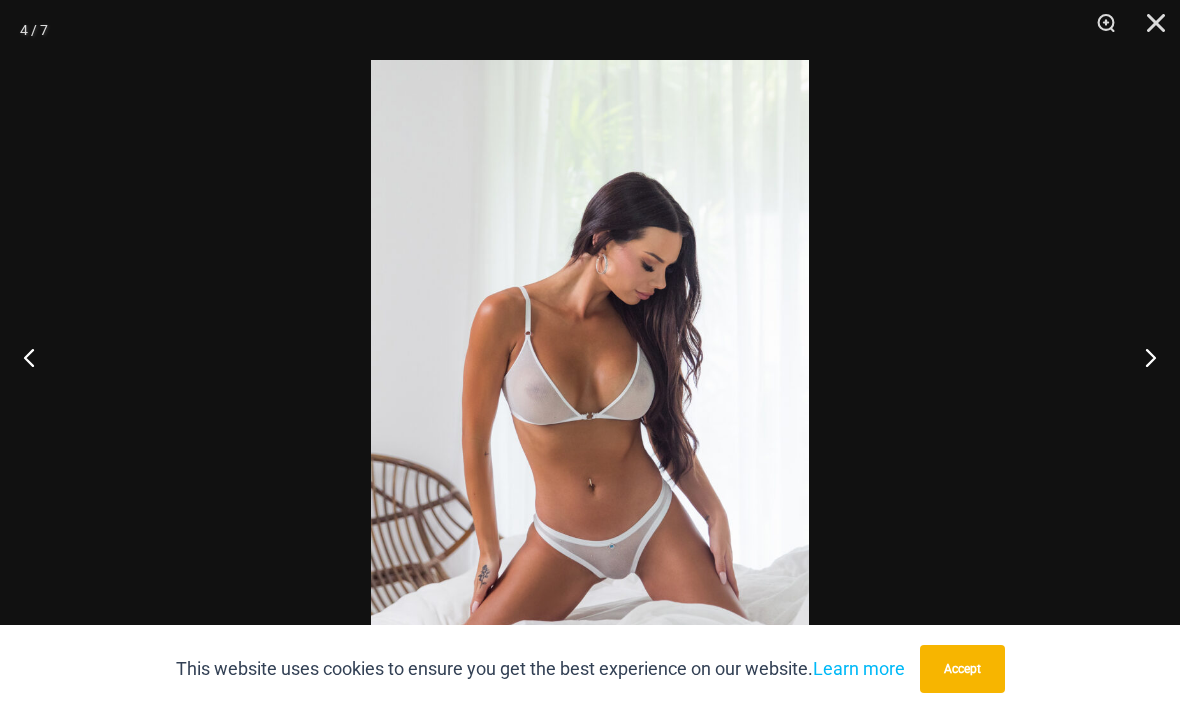 click at bounding box center [1149, 30] 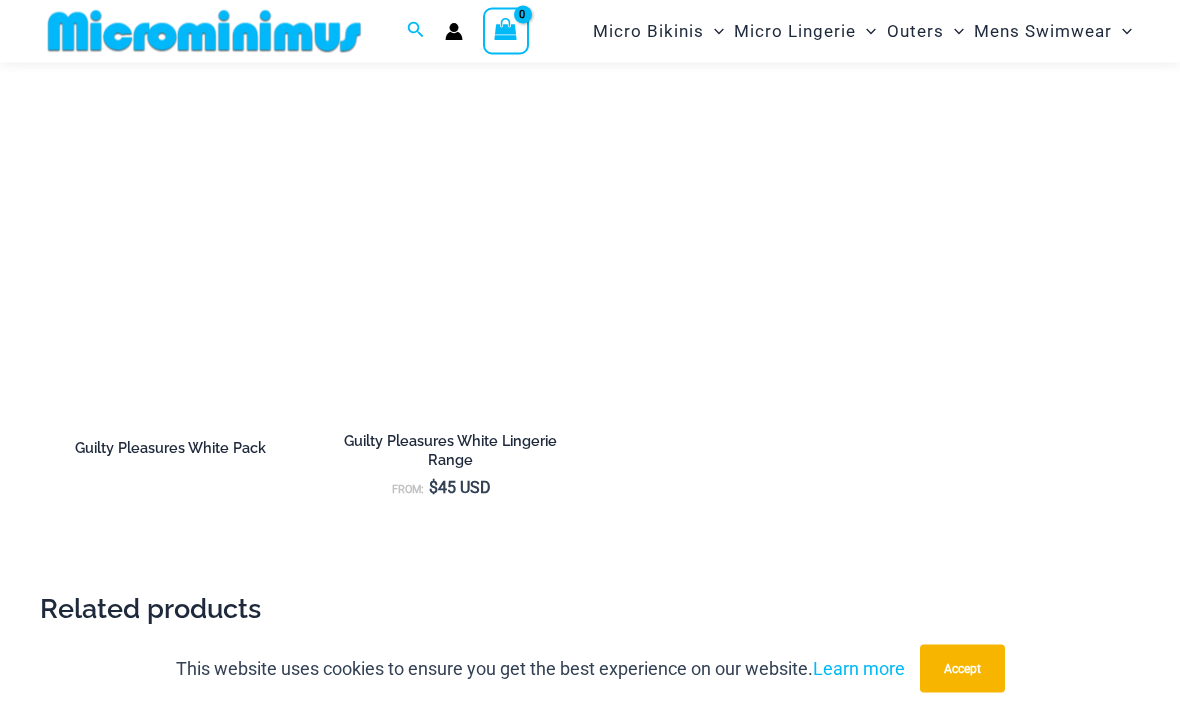 scroll, scrollTop: 1926, scrollLeft: 0, axis: vertical 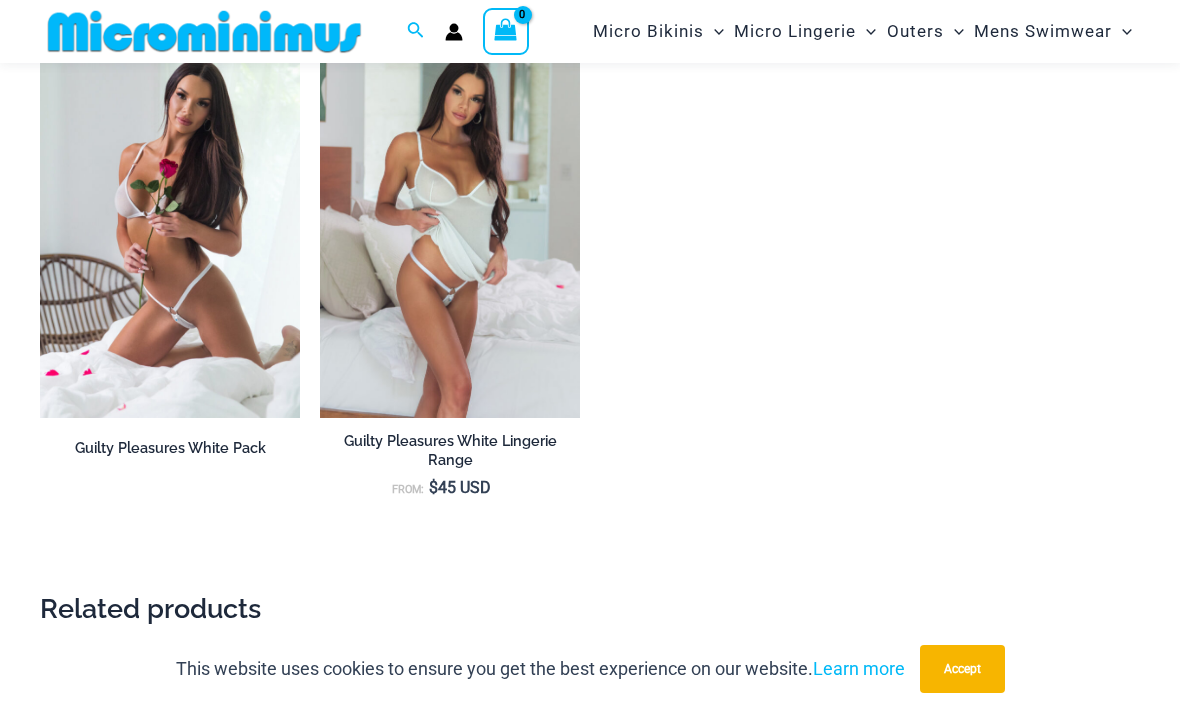 click at bounding box center [40, 28] 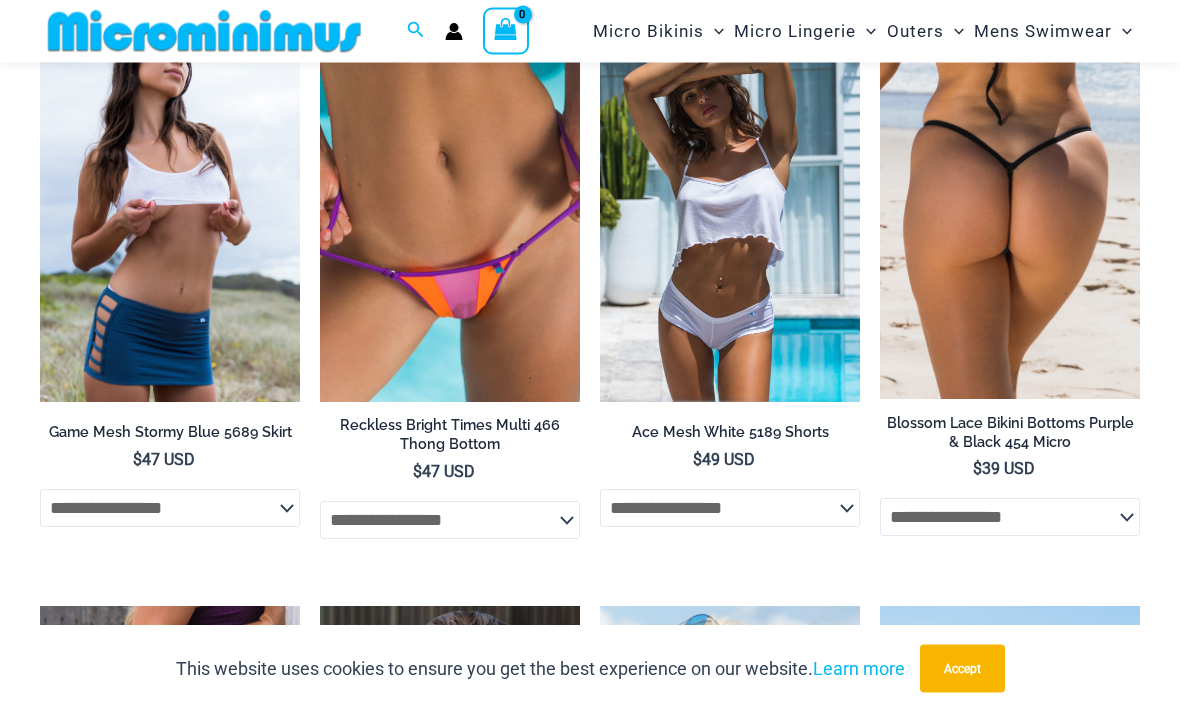 scroll, scrollTop: 4340, scrollLeft: 0, axis: vertical 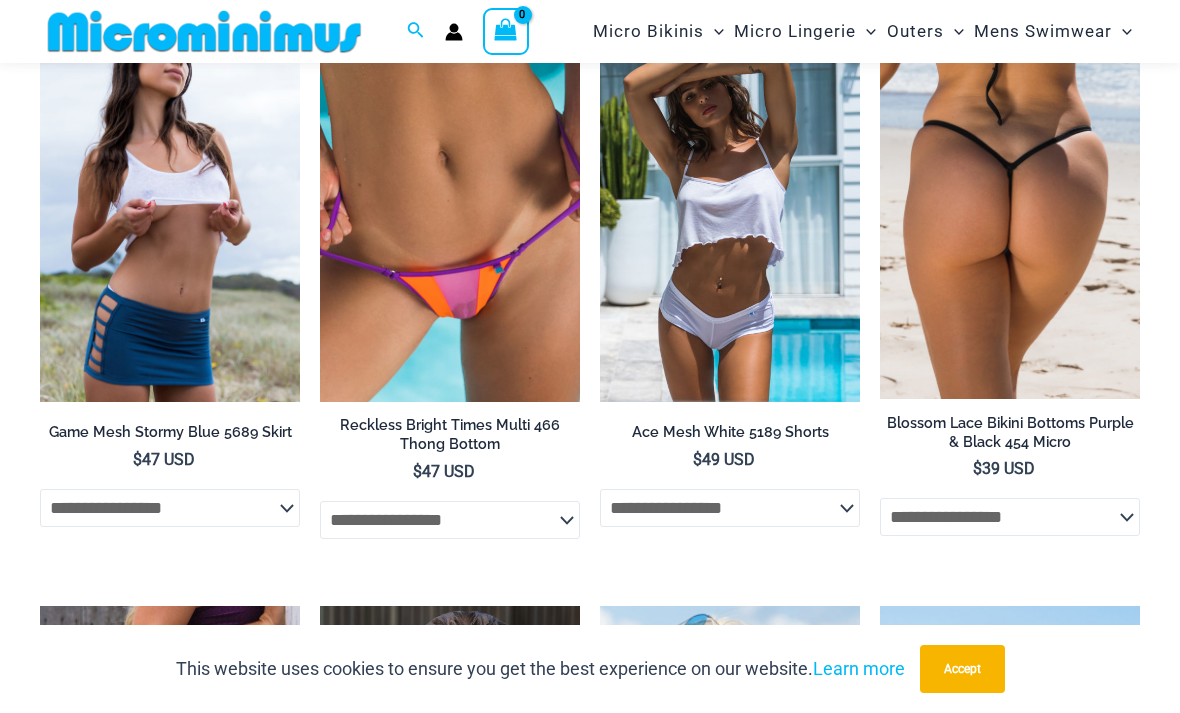 click at bounding box center (320, 12) 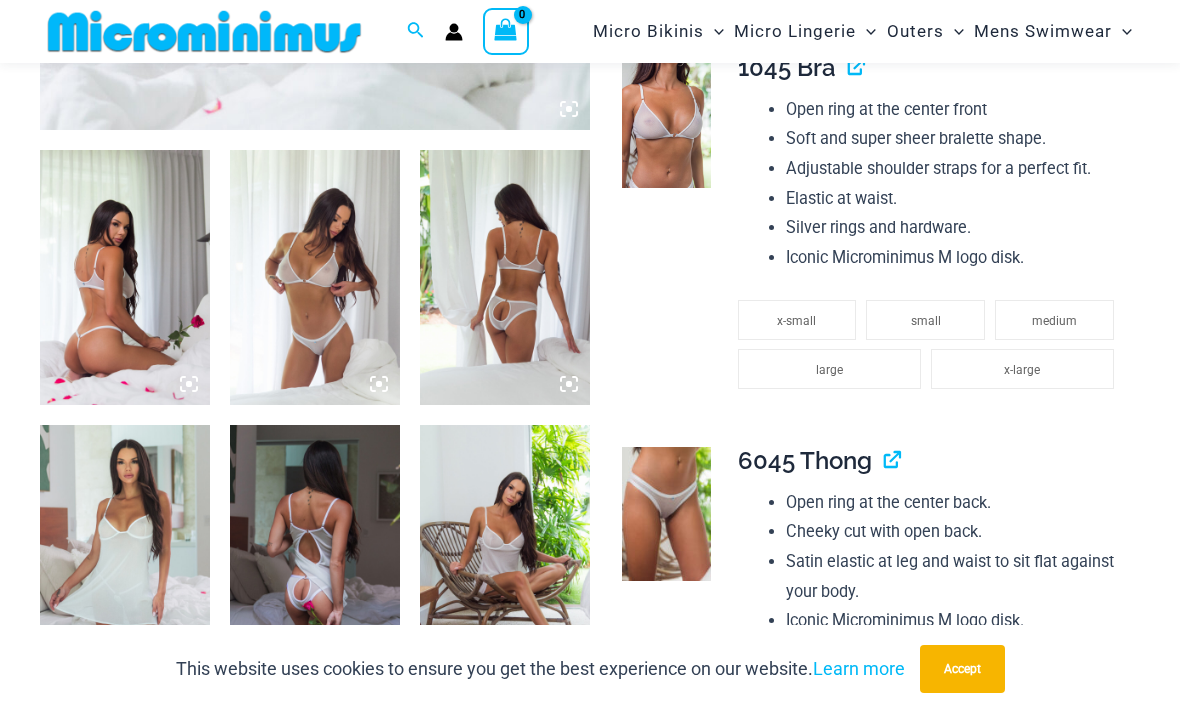 scroll, scrollTop: 819, scrollLeft: 0, axis: vertical 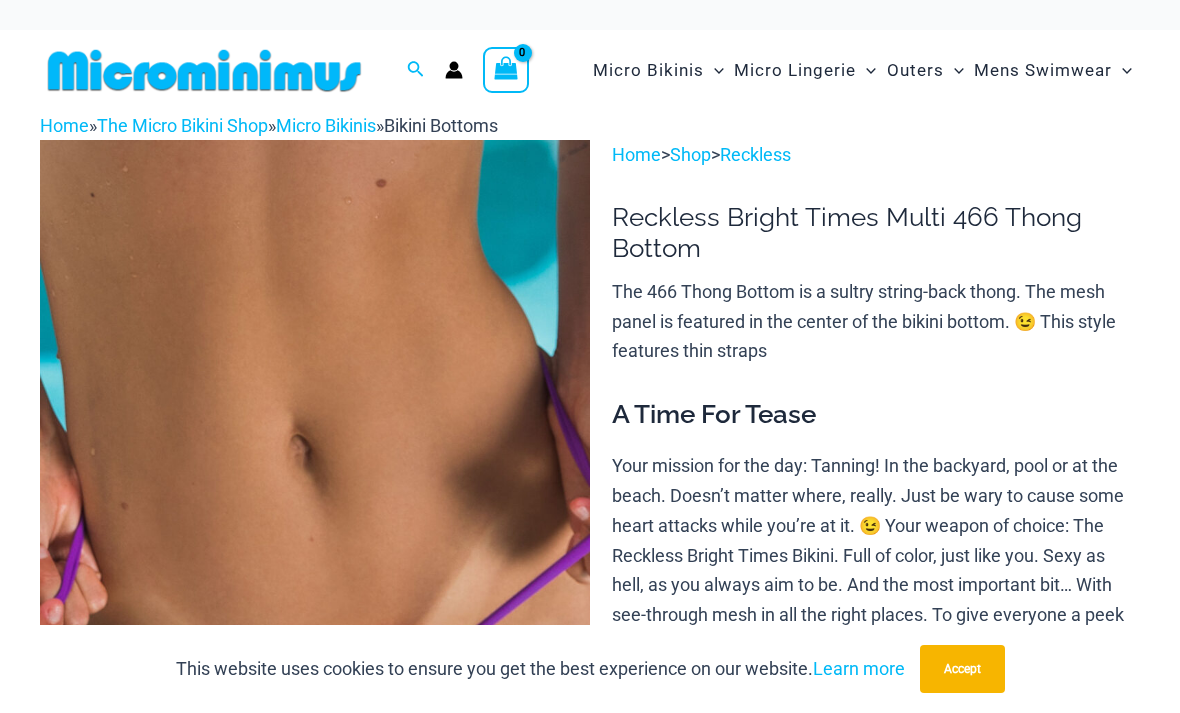 click on "Thongs" at bounding box center [-17199, 281] 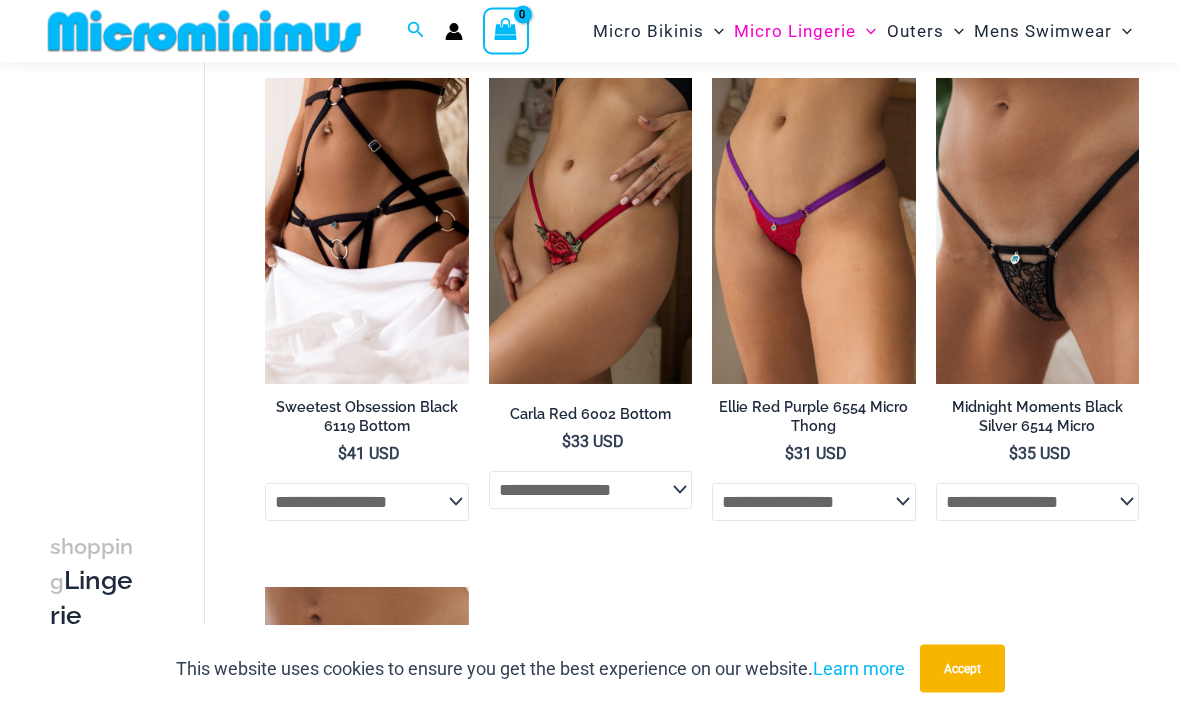 scroll, scrollTop: 2178, scrollLeft: 0, axis: vertical 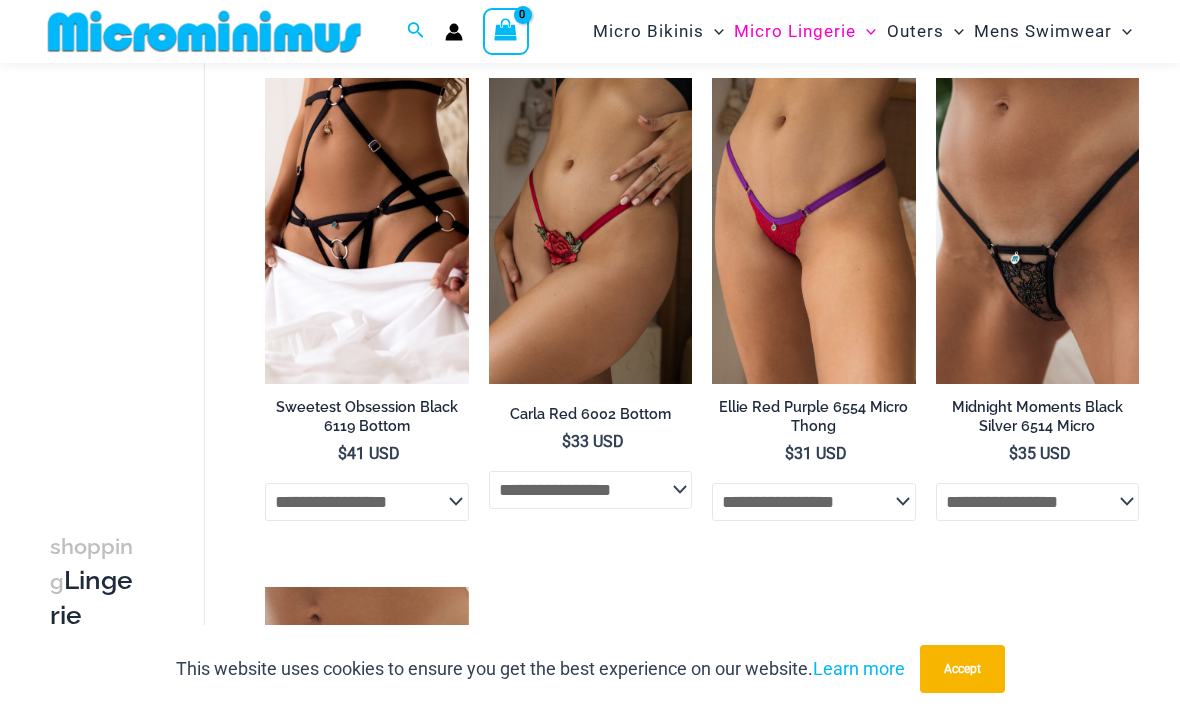 click on "**********" 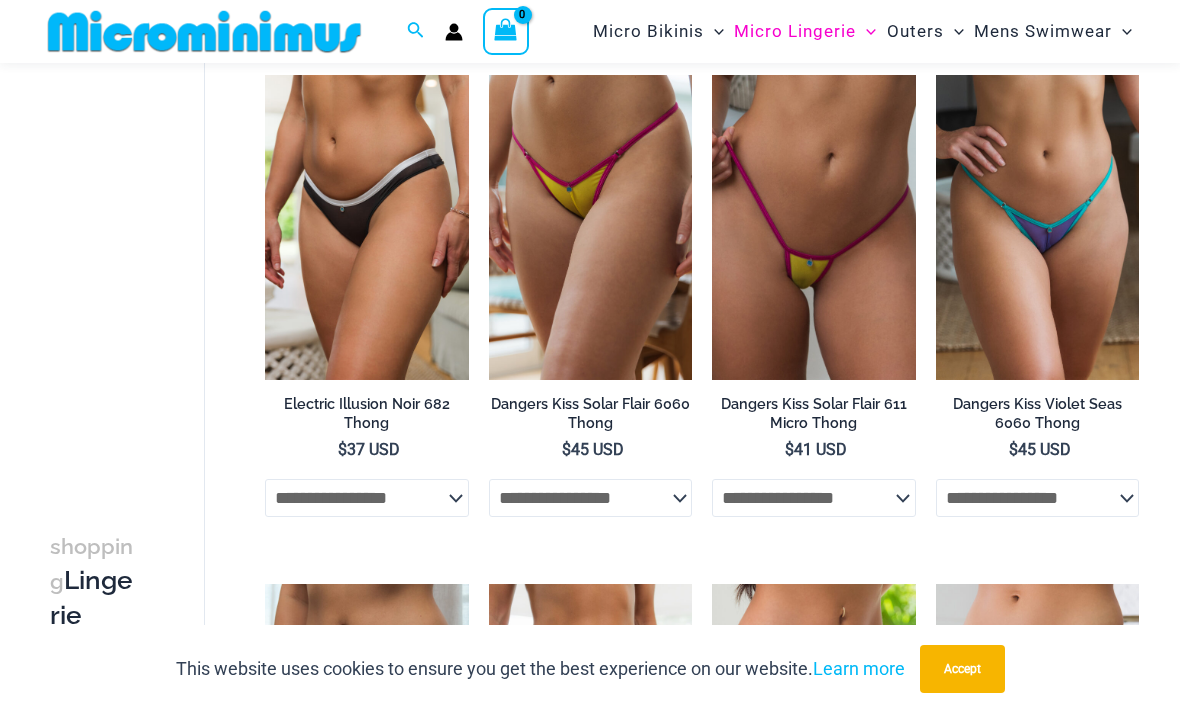 scroll, scrollTop: 654, scrollLeft: 0, axis: vertical 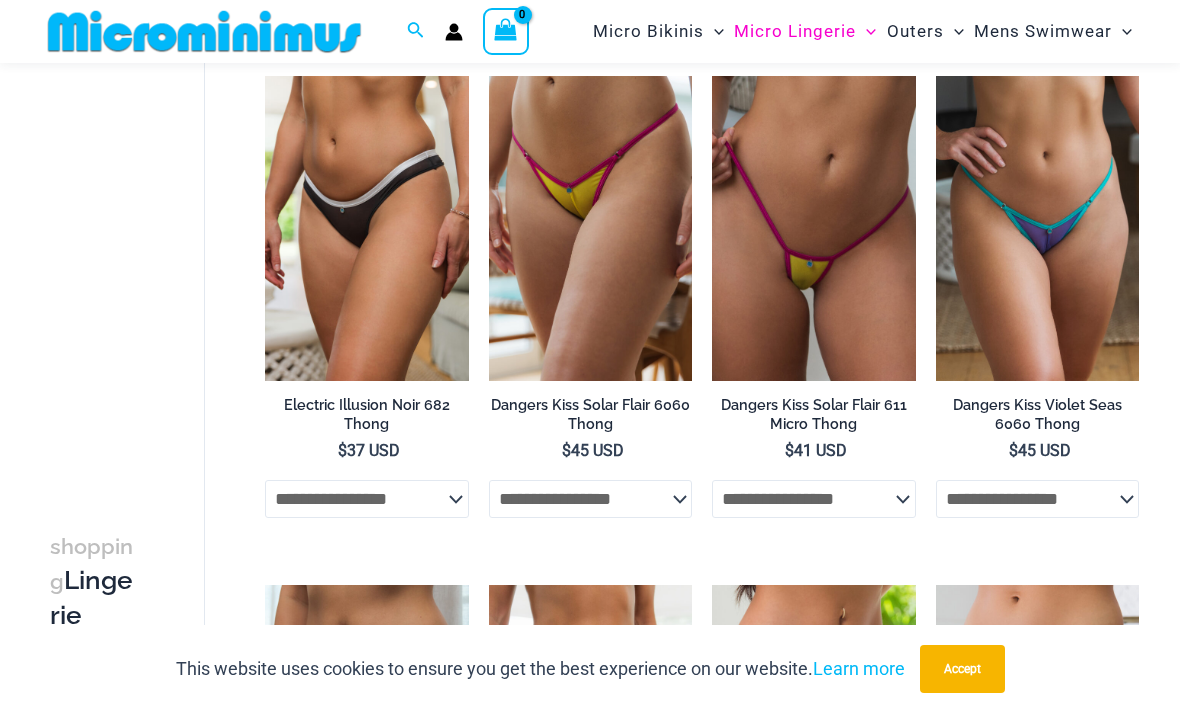 click at bounding box center (936, 76) 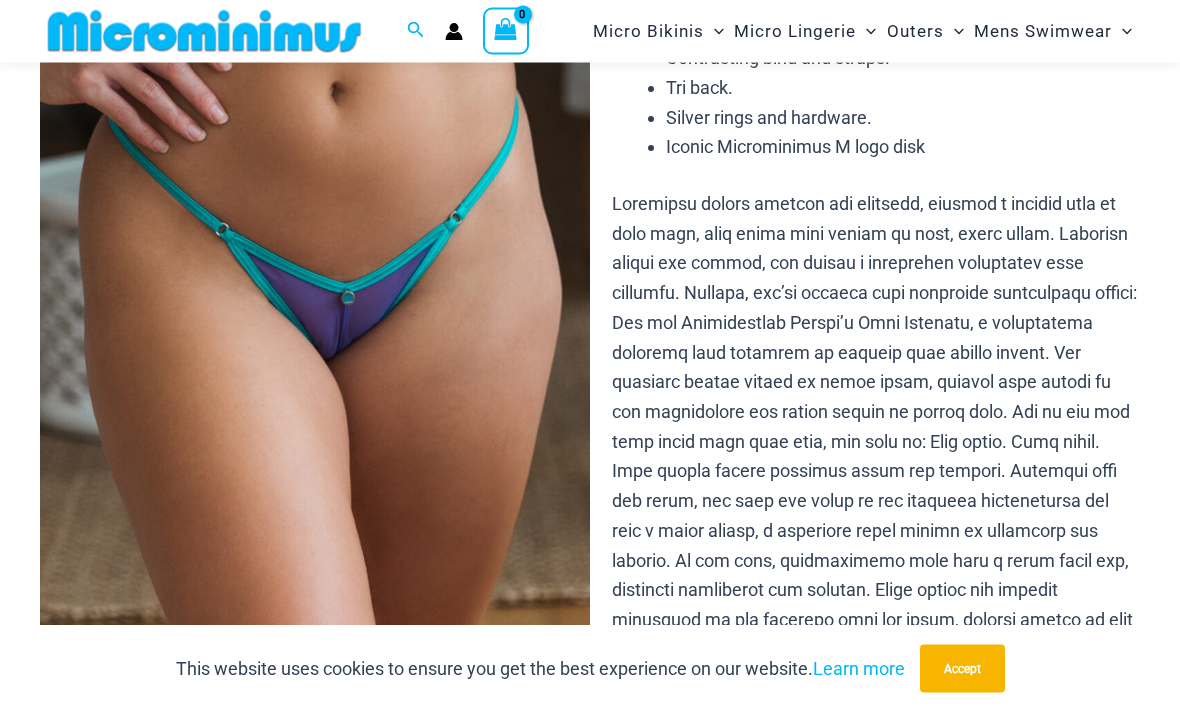scroll, scrollTop: 175, scrollLeft: 0, axis: vertical 